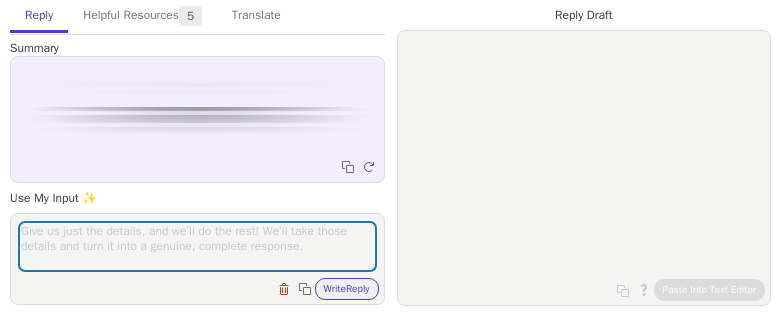 scroll, scrollTop: 0, scrollLeft: 0, axis: both 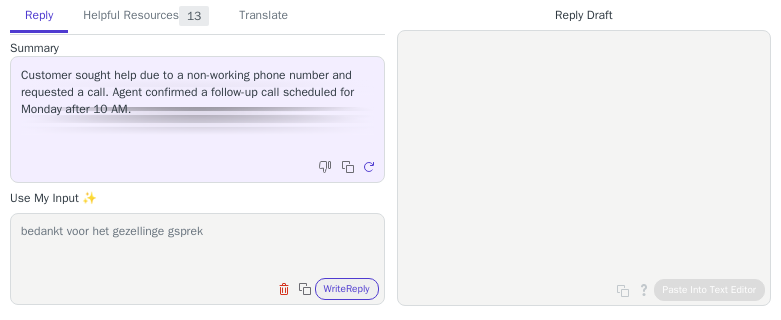 click on "bedankt voor het gezellinge gsprek" at bounding box center [197, 246] 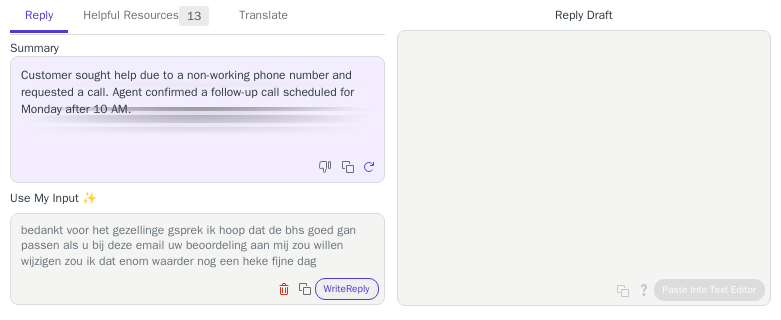 scroll, scrollTop: 17, scrollLeft: 0, axis: vertical 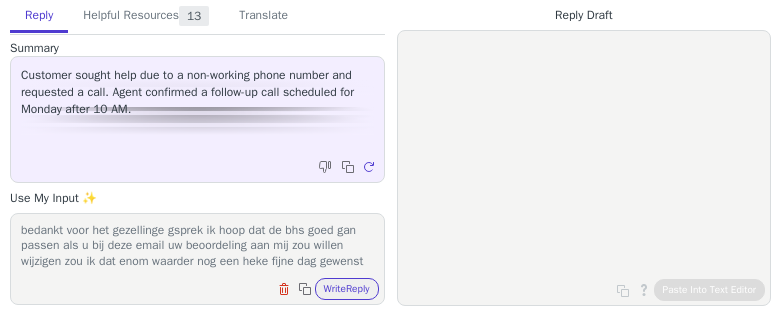 type on "bedankt voor het gezellinge gsprek ik hoop dat de bhs goed gan passen als u bij deze email uw beoordeling aan mij zou willen wijzigen zou ik dat enom waarder nog een heke fijne dag gewenst" 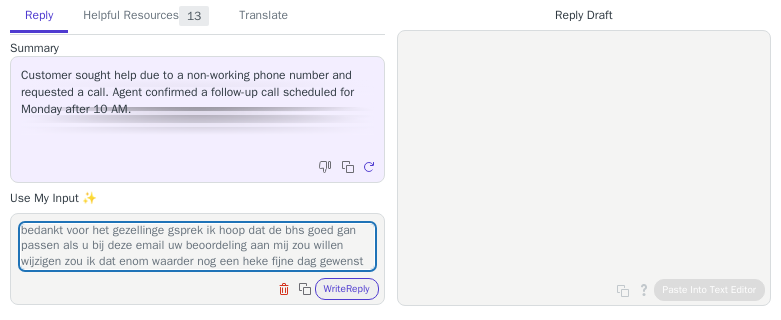 click on "Clear field Copy to clipboard Write  Reply" at bounding box center (207, 287) 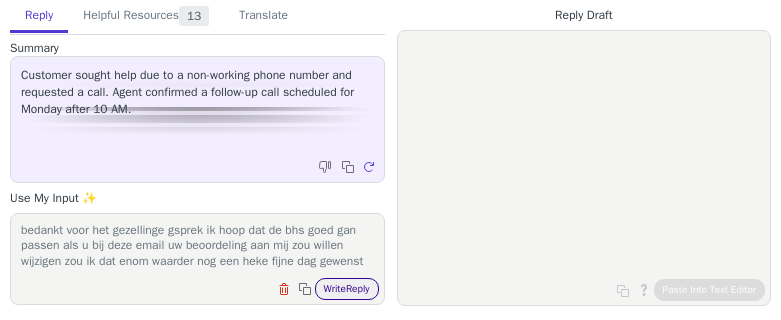 click on "Write  Reply" at bounding box center [347, 289] 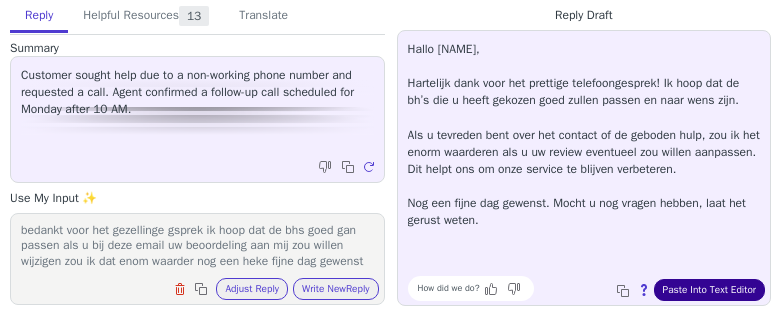 click on "Paste Into Text Editor" at bounding box center (709, 290) 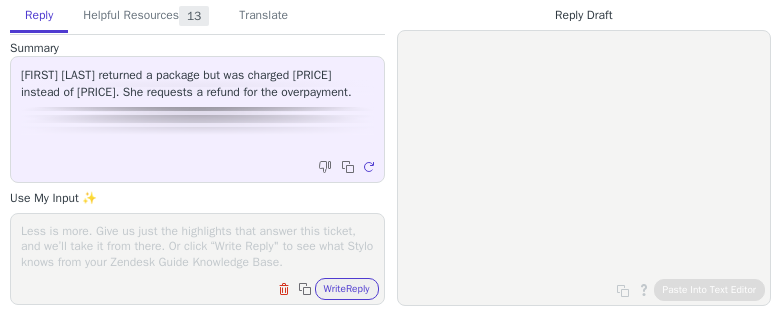 scroll, scrollTop: 0, scrollLeft: 0, axis: both 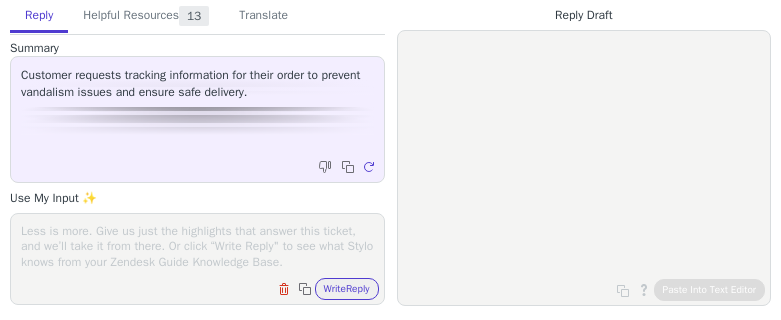 click at bounding box center (197, 246) 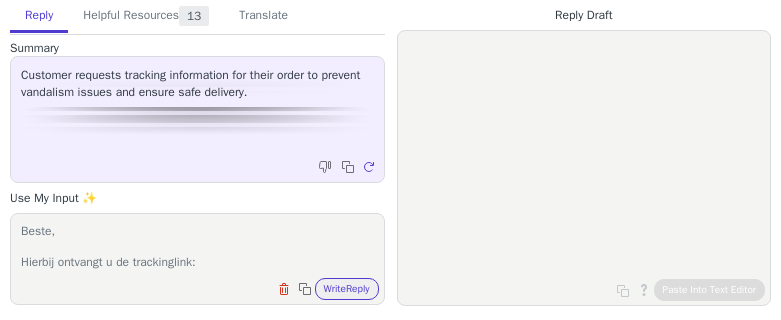 scroll, scrollTop: 170, scrollLeft: 0, axis: vertical 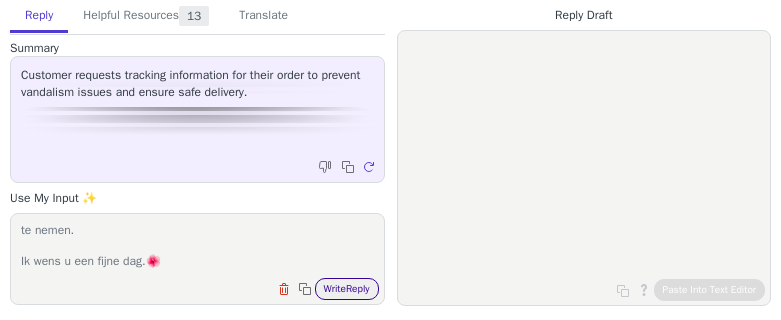 type on "Beste,
Hierbij ontvangt u de trackinglink:
Aan de rechterzijde van de pagina staat PostNL. Zodra u Nederland ziet staan bij Asendia, kunt u vervolgens op de PostNL NL knop drukken om verder te volgen.
Mocht u nog vragen hebben, neem dan graag contact met ons op te nemen.
Ik wens u een fijne dag.🌺️" 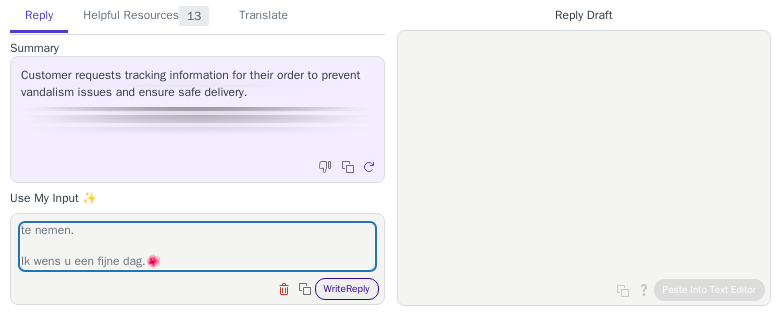 click on "Write  Reply" at bounding box center (347, 289) 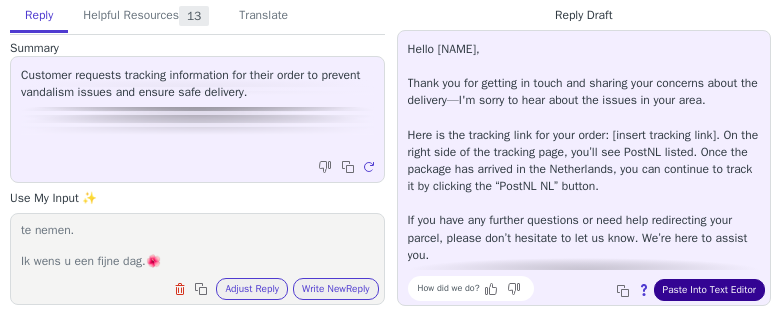 click on "Paste Into Text Editor" at bounding box center (709, 290) 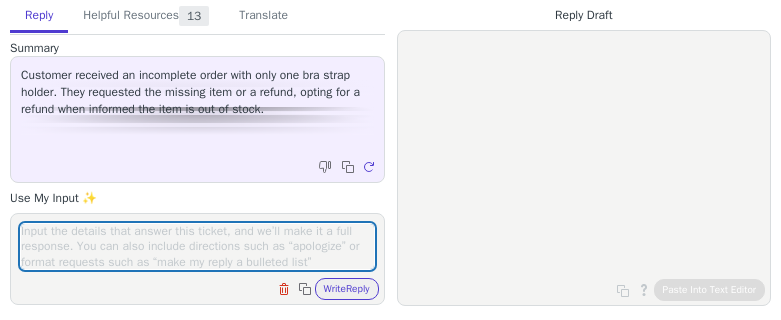 scroll, scrollTop: 0, scrollLeft: 0, axis: both 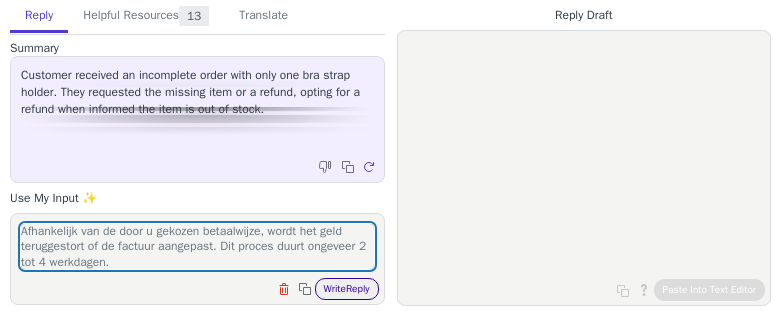 type on "Afhankelijk van de door u gekozen betaalwijze, wordt het geld teruggestort of de factuur aangepast. Dit proces duurt ongeveer 2 tot 4 werkdagen.
Als u nog vragen heeft, neemt u dan gerust weer contact met ons op.
Ik wens u nog een hele fijne dag.🌺️" 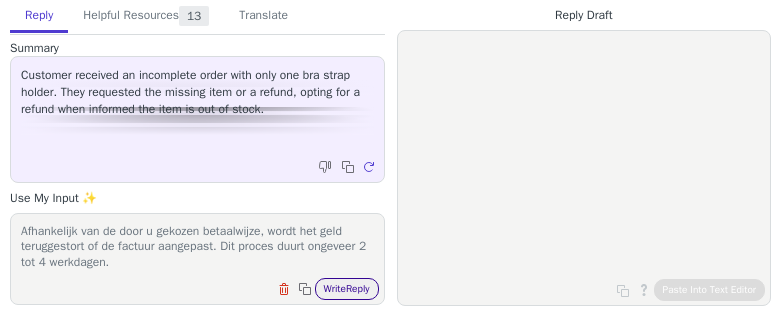 click on "Write  Reply" at bounding box center (347, 289) 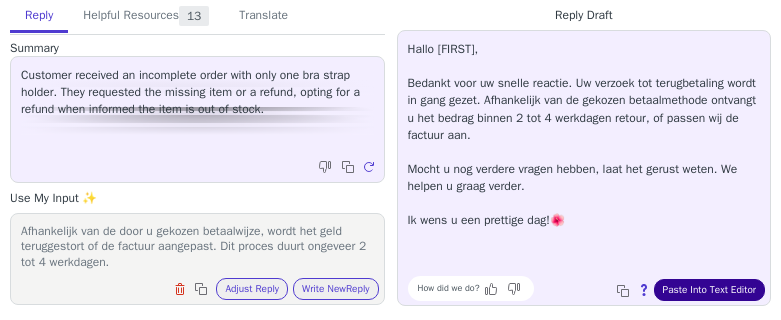 click on "Paste Into Text Editor" at bounding box center (709, 290) 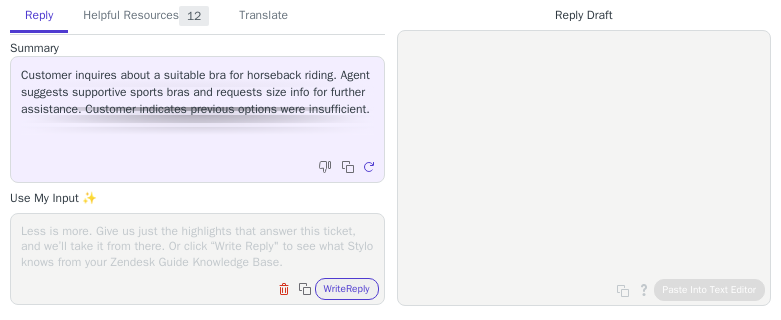 scroll, scrollTop: 0, scrollLeft: 0, axis: both 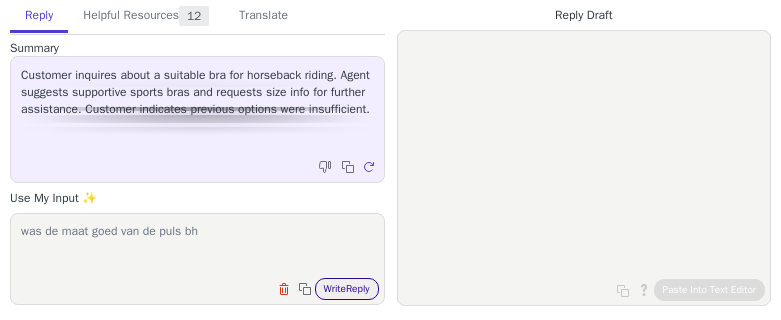 type on "was de maat goed van de puls bh" 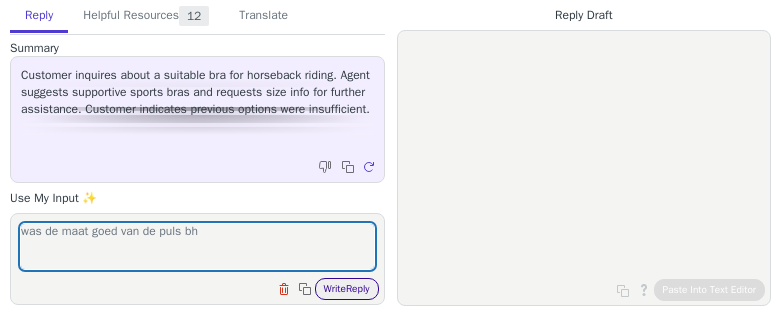 click on "Write  Reply" at bounding box center [347, 289] 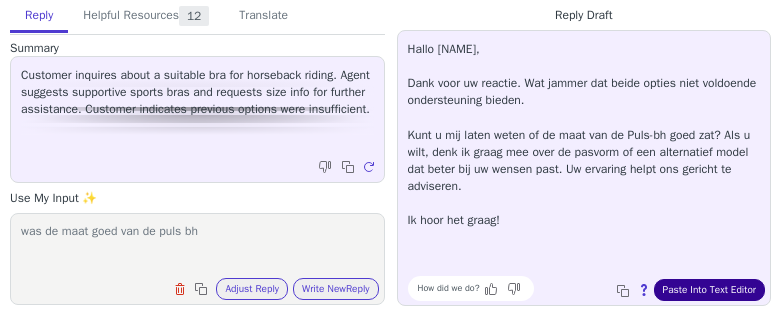 click on "Paste Into Text Editor" at bounding box center [709, 290] 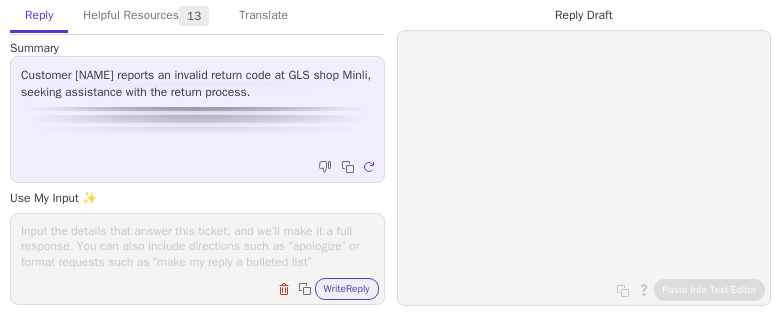 scroll, scrollTop: 0, scrollLeft: 0, axis: both 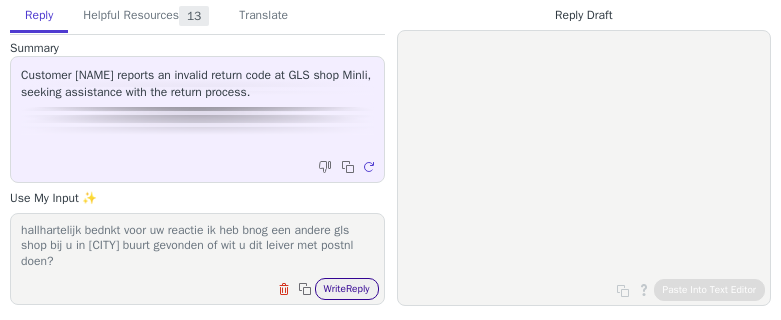 type on "hallhartelijk bednkt voor uw reactie ik heb bnog een andere gls shop bij u in ede buurt gevonden of wit u dit leiver met postnl doen?" 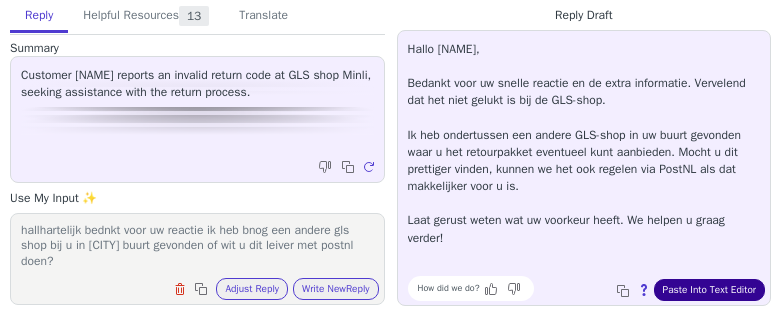 click on "Paste Into Text Editor" at bounding box center [709, 290] 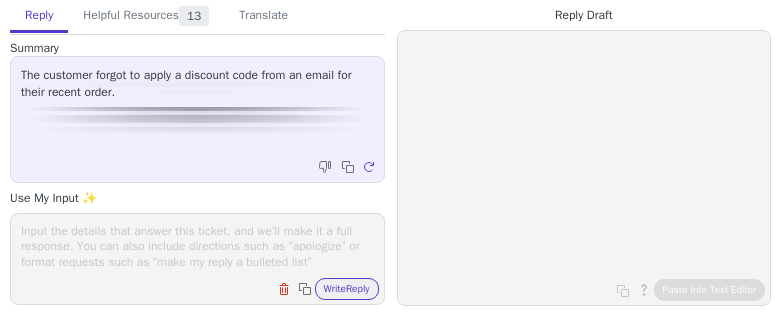 scroll, scrollTop: 0, scrollLeft: 0, axis: both 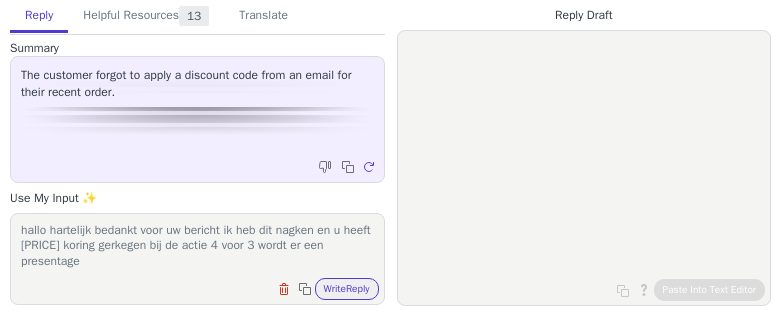 click on "hallo hartelijk bedankt voor uw bericht ik heb dit nagken en u heeft [PRICE] koring gerkegen bij de actie 4 voor 3 wordt er een presentage" at bounding box center (197, 246) 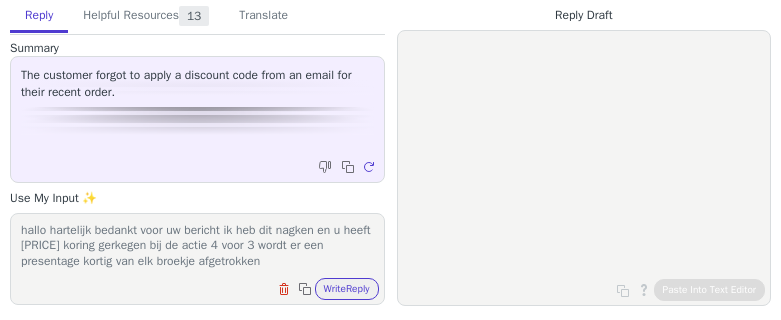 click on "hallo hartelijk bedankt voor uw bericht ik heb dit nagken en u heeft [PRICE] koring gerkegen bij de actie 4 voor 3 wordt er een presentage kortig van elk broekje afgetrokken" at bounding box center (197, 246) 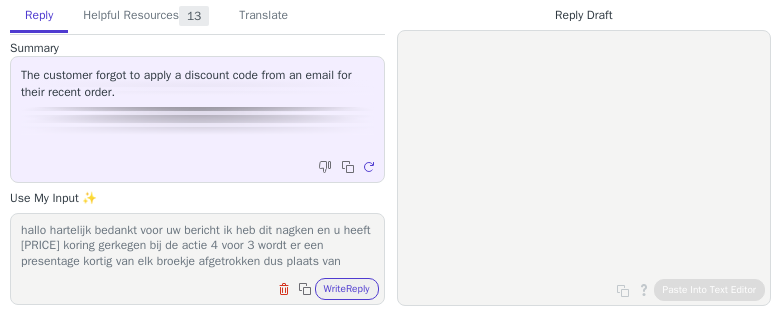 scroll, scrollTop: 17, scrollLeft: 0, axis: vertical 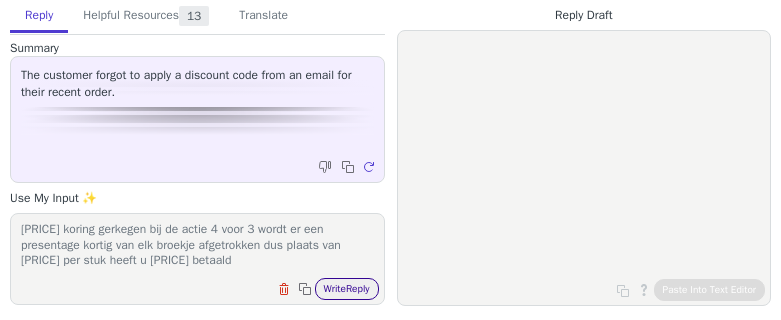 type on "hallo hartelijk bedankt voor uw bericht ik heb dit nagken en u heeft [PRICE] koring gerkegen bij de actie 4 voor 3 wordt er een presentage kortig van elk broekje afgetrokken dus plaats van [PRICE] per stuk heeft u [PRICE] betaald" 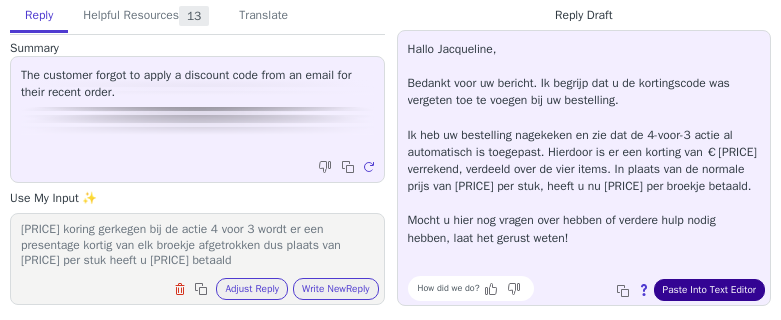 click on "Paste Into Text Editor" at bounding box center (709, 290) 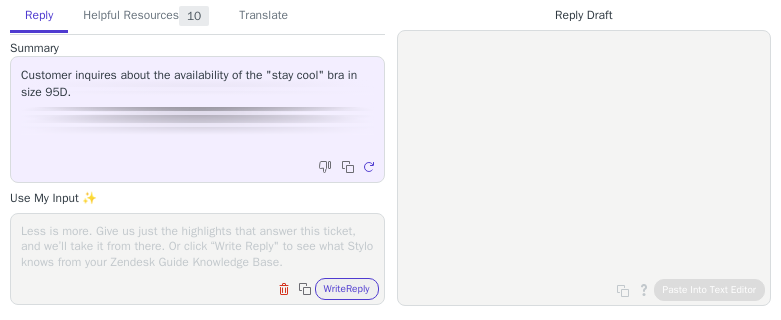scroll, scrollTop: 0, scrollLeft: 0, axis: both 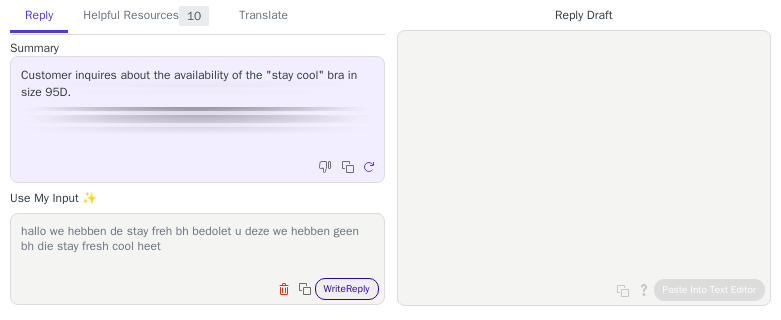type on "hallo we hebben de stay freh bh bedolet u deze we hebben geen bh die stay fresh cool heet" 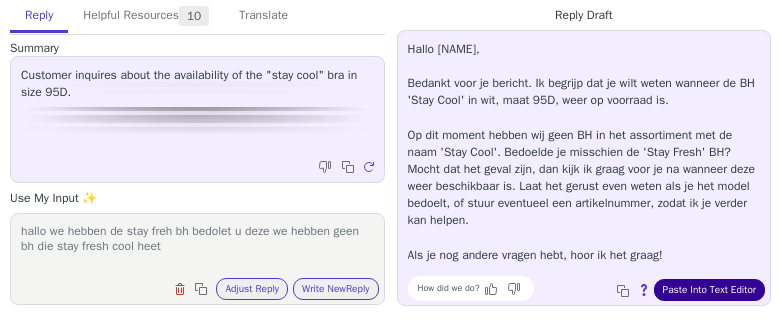 click on "Paste Into Text Editor" at bounding box center (709, 290) 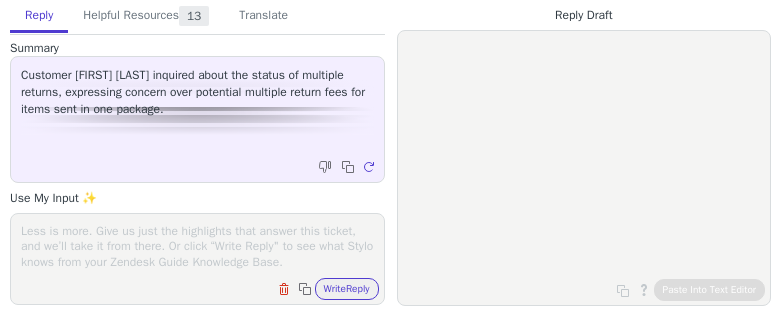 scroll, scrollTop: 0, scrollLeft: 0, axis: both 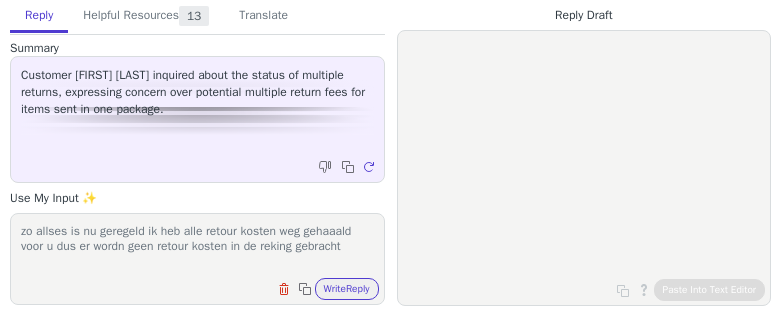 click on "zo allses is nu geregeld ik heb alle retour kosten weg gehaaald voor u dus er wordn geen retour kosten in de reking gebracht" at bounding box center [197, 246] 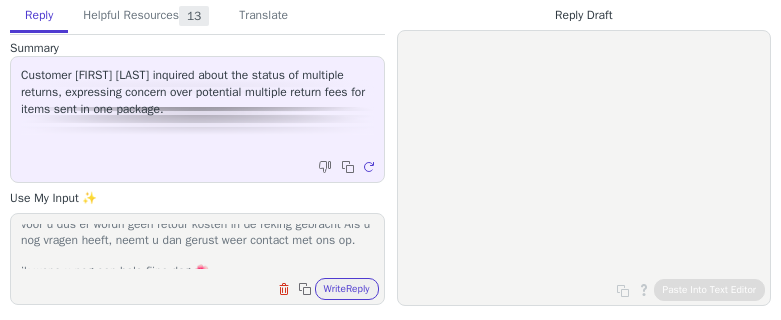 scroll, scrollTop: 0, scrollLeft: 0, axis: both 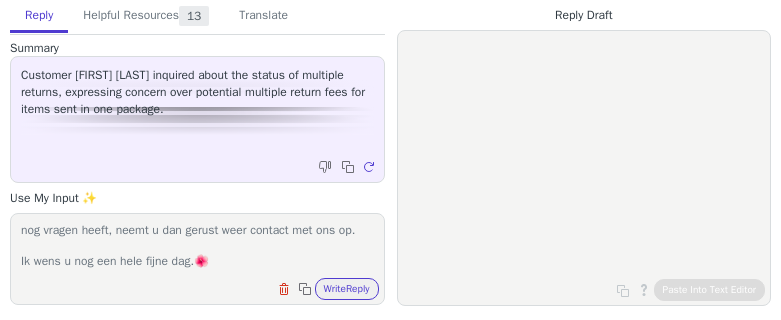 drag, startPoint x: 22, startPoint y: 235, endPoint x: 314, endPoint y: 273, distance: 294.46222 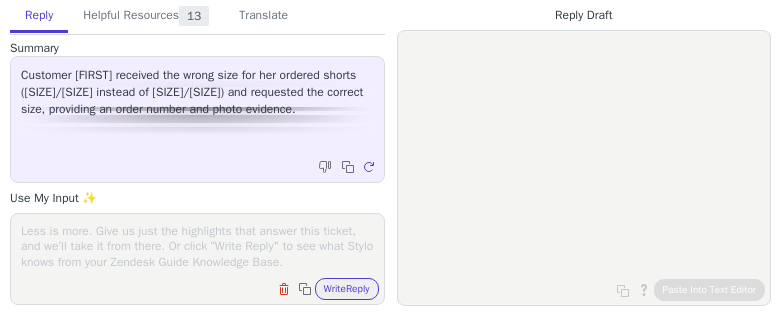 scroll, scrollTop: 0, scrollLeft: 0, axis: both 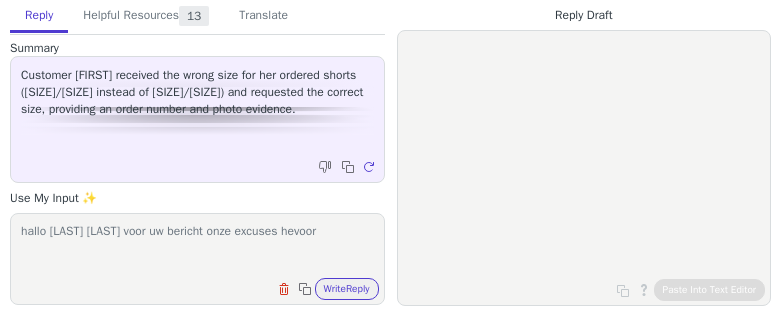 type on "hallo harteijk bedankt voor uw bericht onze excuses hevoor" 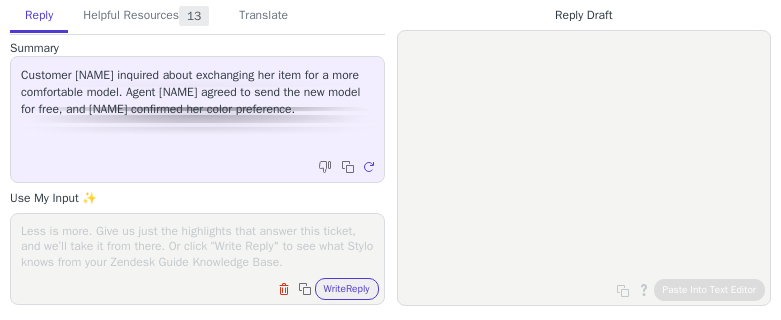 scroll, scrollTop: 0, scrollLeft: 0, axis: both 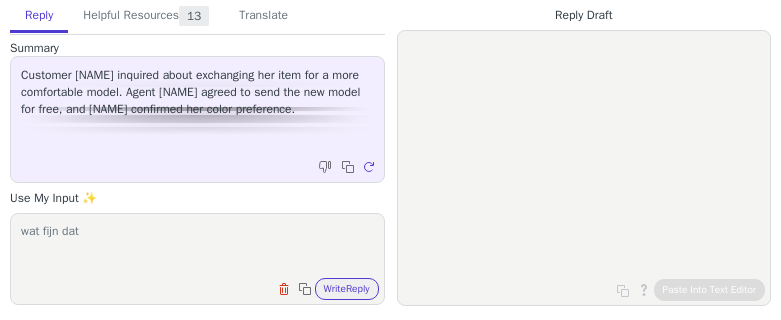 click on "wat fijn dat" at bounding box center [197, 246] 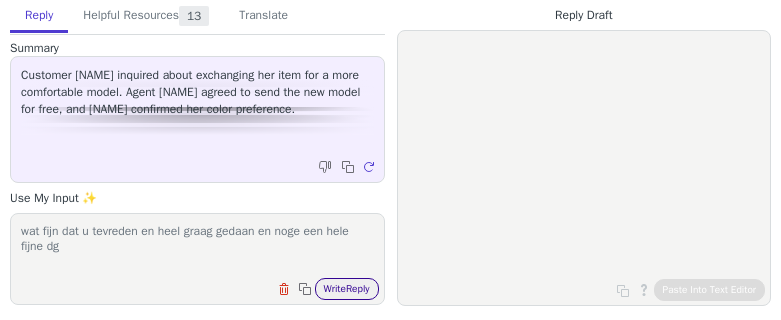 type on "wat fijn dat u tevreden en heel graag gedaan en noge een hele fijne dg" 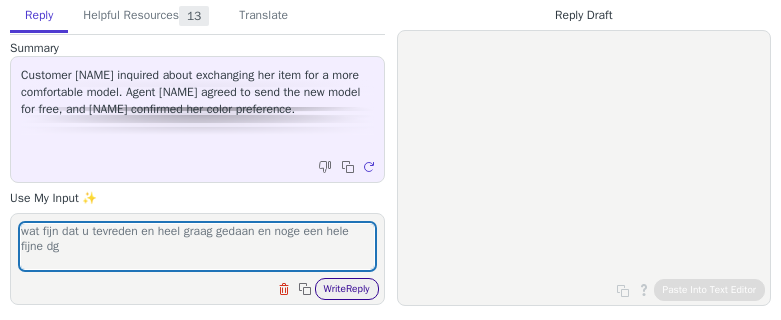 click on "Write  Reply" at bounding box center [347, 289] 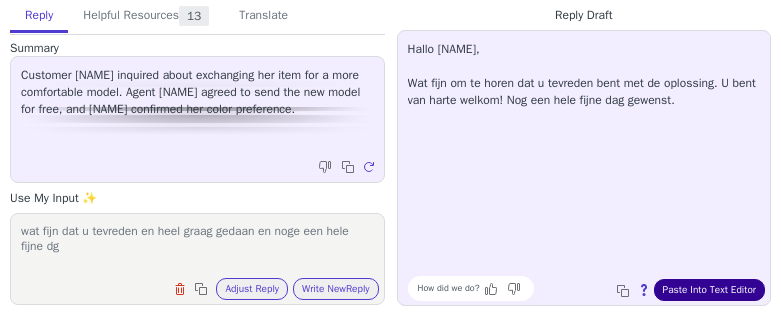 click on "Paste Into Text Editor" at bounding box center [709, 290] 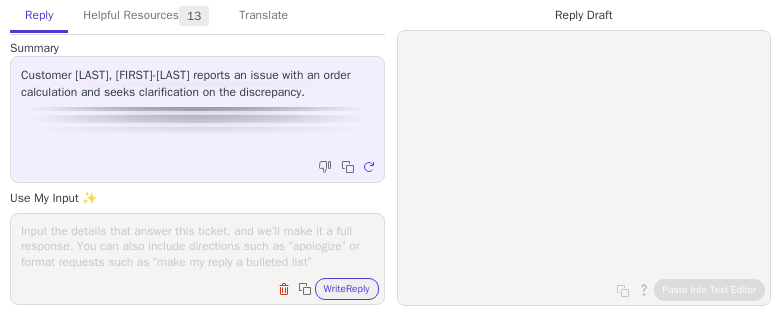 scroll, scrollTop: 0, scrollLeft: 0, axis: both 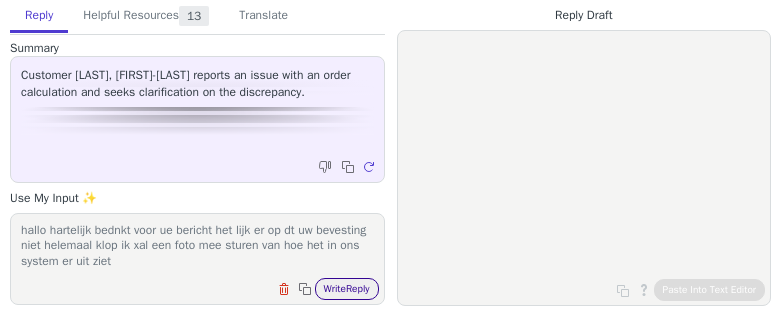 type on "hallo hartelijk bednkt voor ue bericht het lijk er op dt uw bevesting niet helemaal klop ik xal een foto mee sturen van hoe het in ons system er uit ziet" 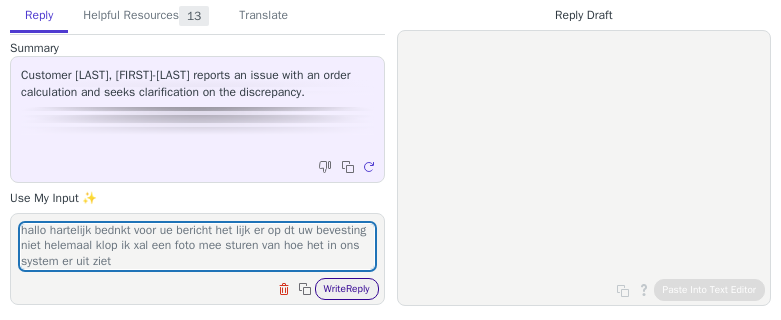 click on "Write  Reply" at bounding box center [347, 289] 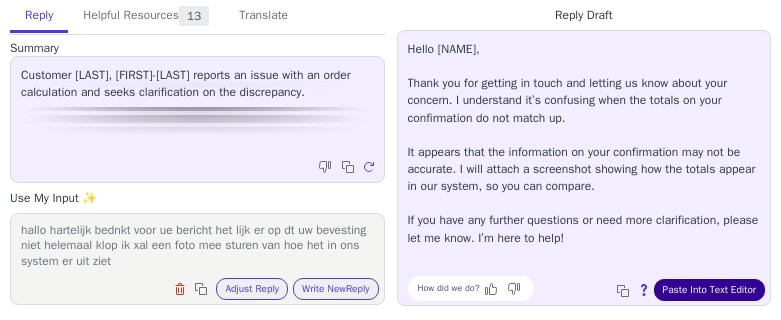 click on "Paste Into Text Editor" at bounding box center [709, 290] 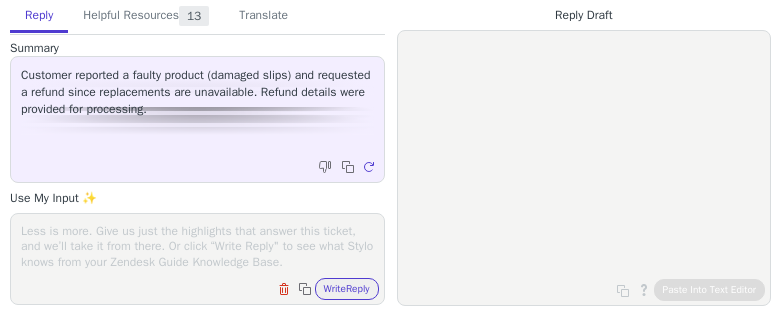scroll, scrollTop: 0, scrollLeft: 0, axis: both 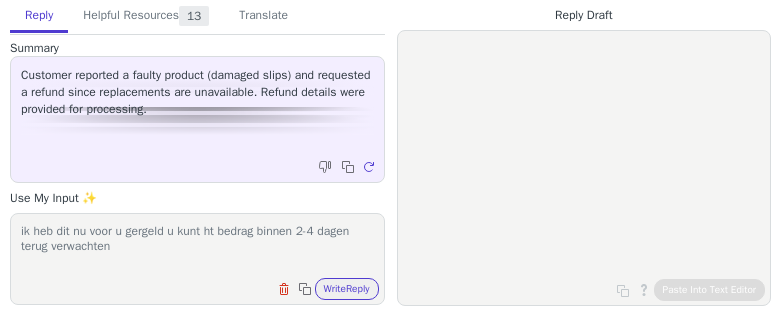 click on "ik heb dit nu voor u gergeld u kunt ht bedrag binnen 2-4 dagen terug verwachten" at bounding box center [197, 246] 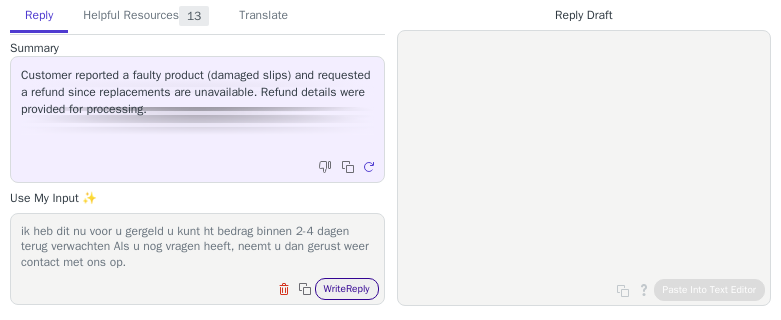 scroll, scrollTop: 47, scrollLeft: 0, axis: vertical 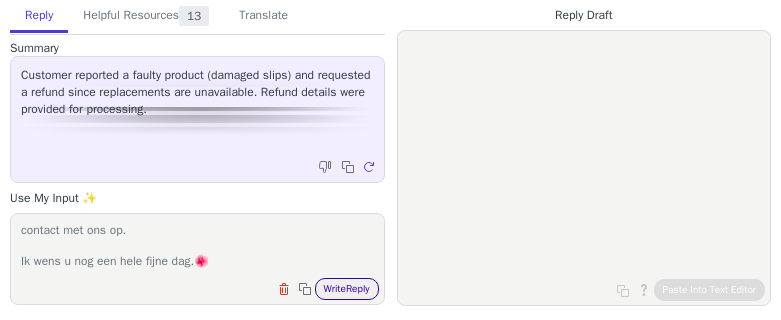 type on "ik heb dit nu voor u gergeld u kunt ht bedrag binnen 2-4 dagen terug verwachten Als u nog vragen heeft, neemt u dan gerust weer contact met ons op.
Ik wens u nog een hele fijne dag.🌺️" 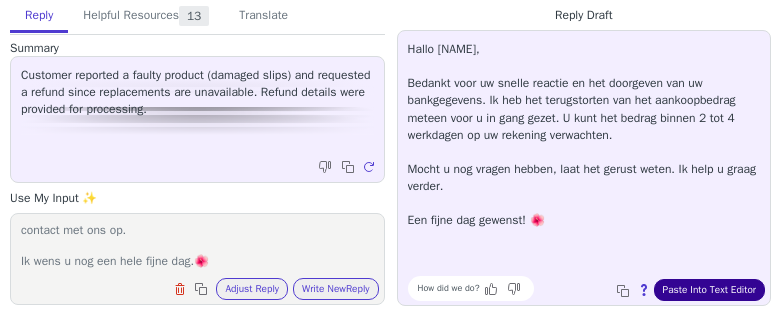 click on "Paste Into Text Editor" at bounding box center [709, 290] 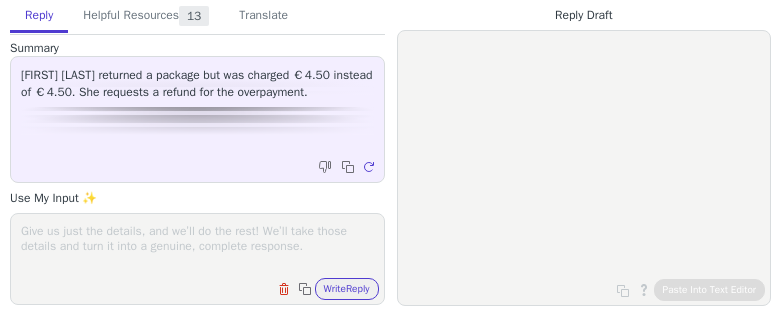 scroll, scrollTop: 0, scrollLeft: 0, axis: both 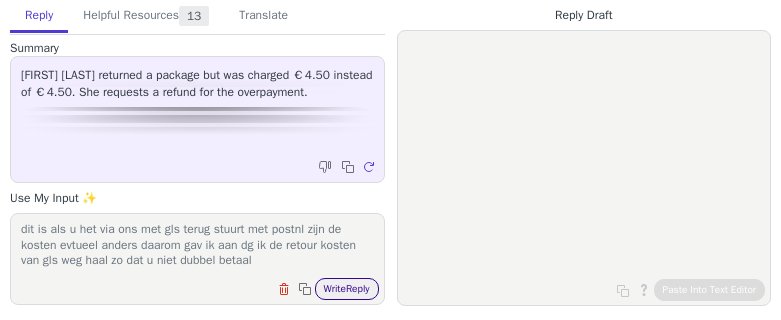 type on "bedankt voor uw bericht op onze website stat ndradd [PRICE] euro dit is als u het via ons met gls terug stuurt met postnl zijn de kosten evtueel anders daarom gav ik aan dg ik de retour kosten van gls weg haal zo dat u niet dubbel betaal" 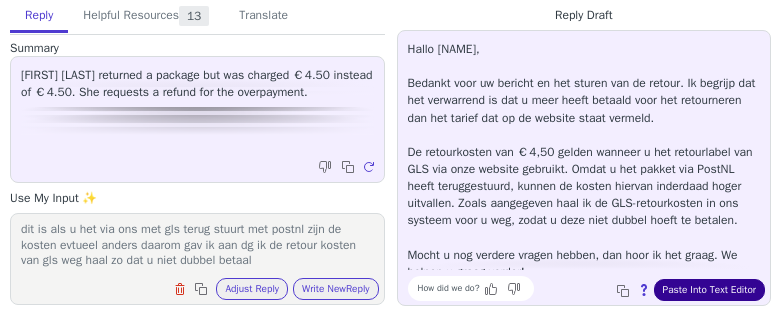 click on "Paste Into Text Editor" at bounding box center [709, 290] 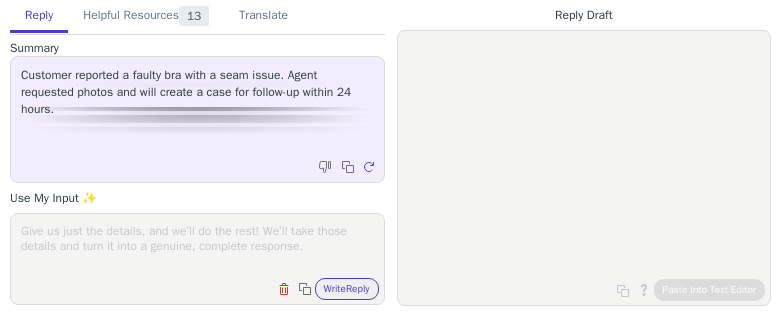 scroll, scrollTop: 0, scrollLeft: 0, axis: both 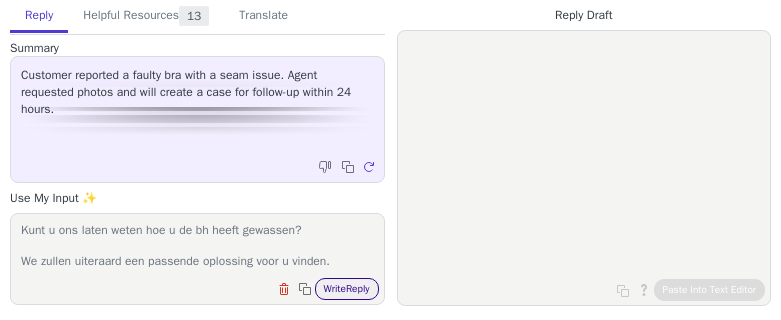 type on "Beste,
Bedankt voor uw bericht.
We waarderen uw feedback enorm en willen graag onderzoeken wat er is gebeurd. Onze excuses dat het artikel deze keer niet aan onze hoge eisen voldeed.
Dit is uiteraard niet de kwaliteit die u van ons mag verwachten. Kunt u ons laten weten hoe u de bh heeft gewassen?
We zullen uiteraard een passende oplossing voor u vinden." 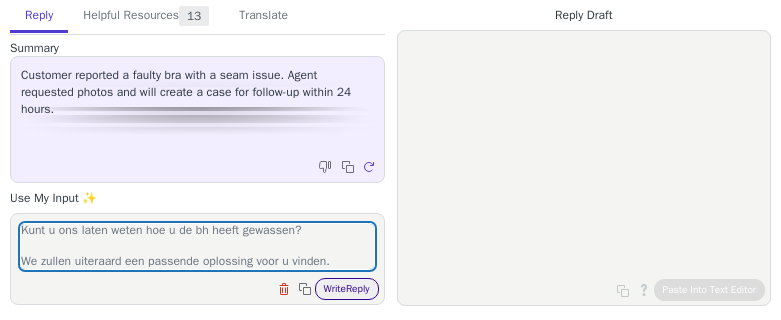 click on "Write  Reply" at bounding box center [347, 289] 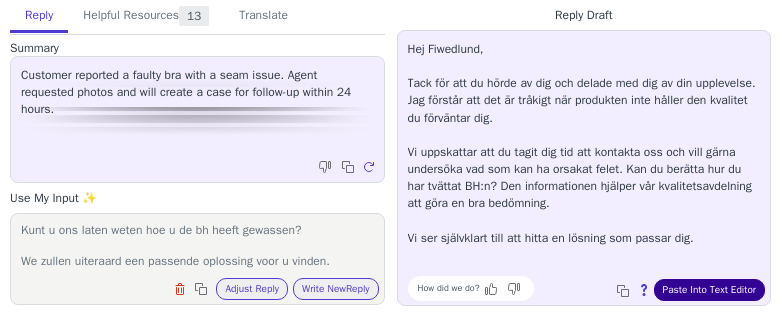 click on "Paste Into Text Editor" at bounding box center [709, 290] 